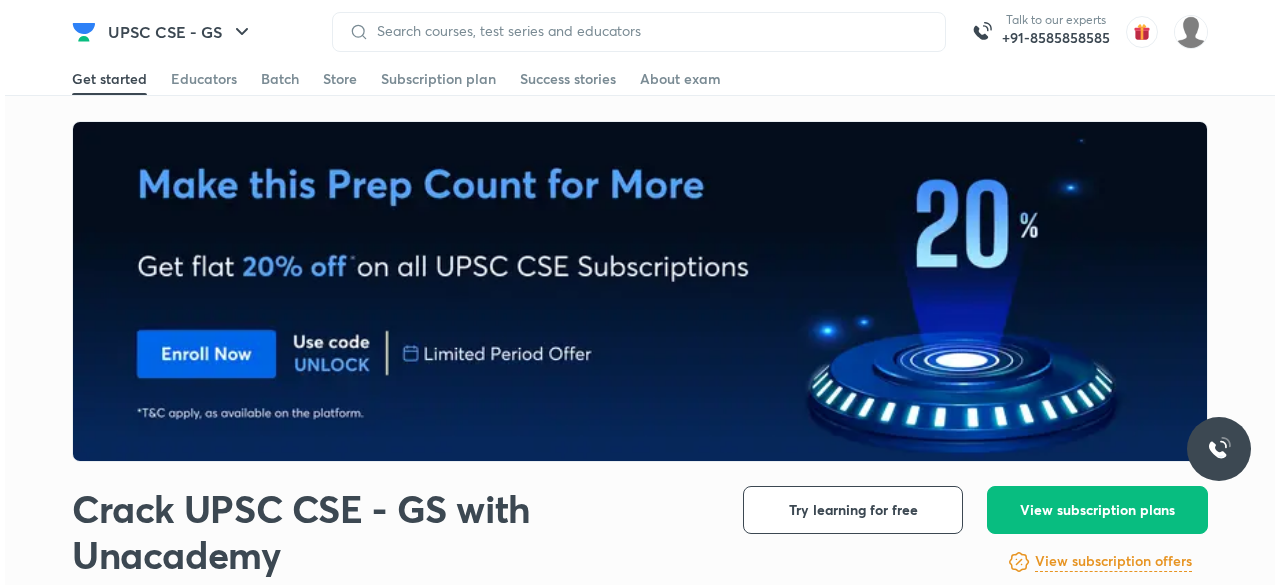scroll, scrollTop: 0, scrollLeft: 0, axis: both 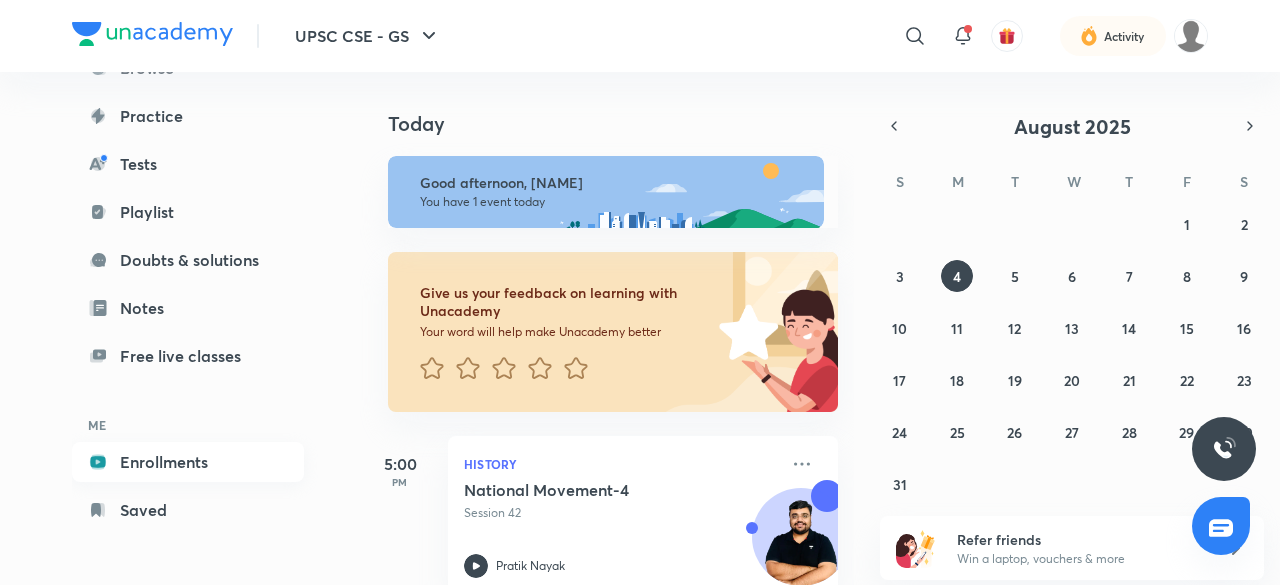 click on "Enrollments" at bounding box center [188, 462] 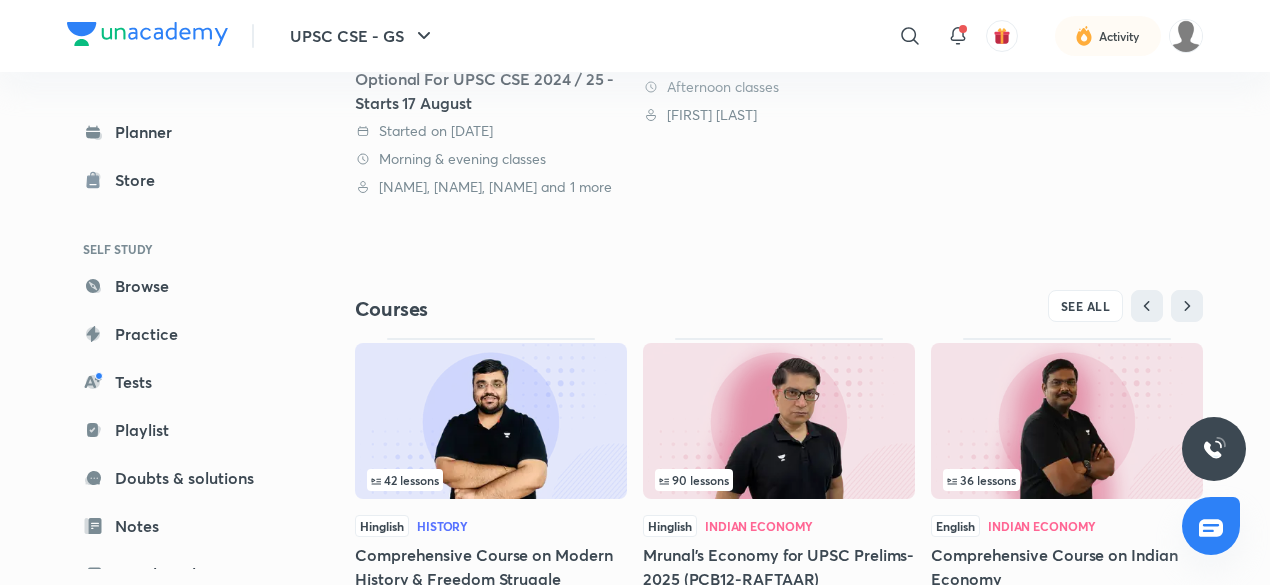 scroll, scrollTop: 838, scrollLeft: 0, axis: vertical 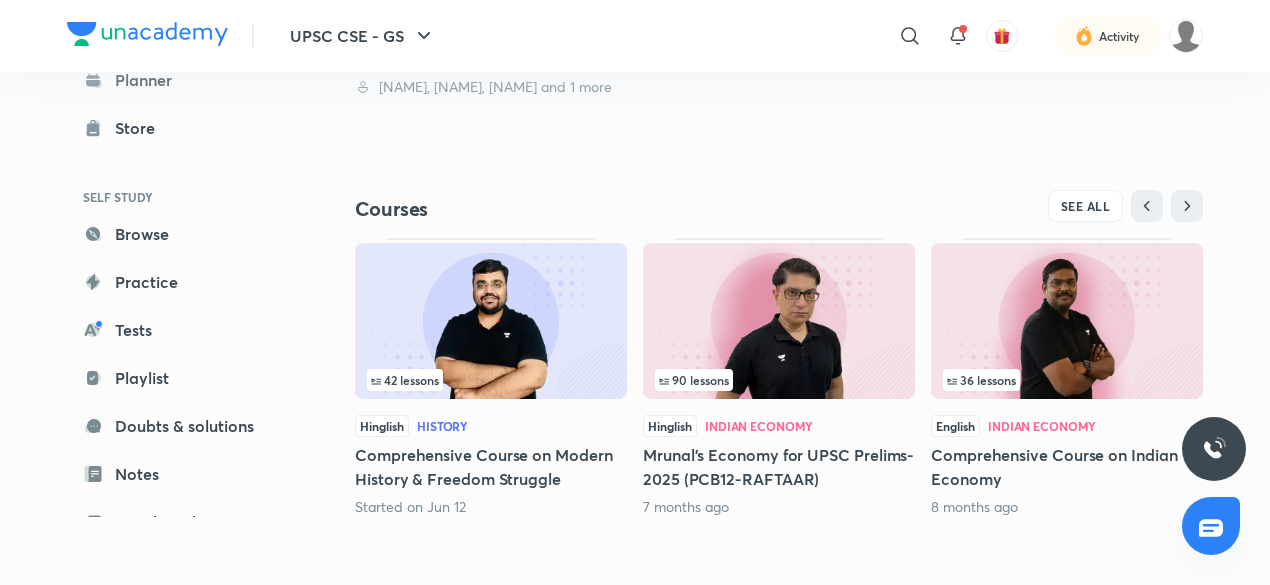 click at bounding box center [491, 321] 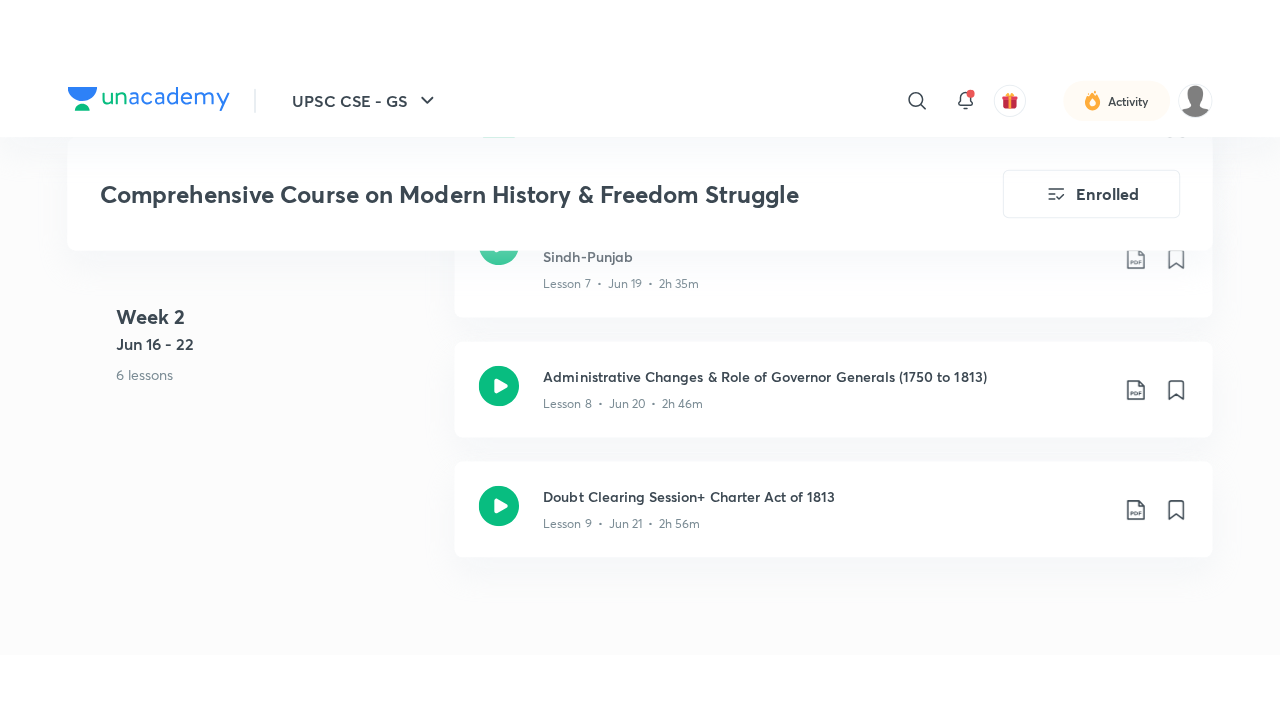 scroll, scrollTop: 1972, scrollLeft: 0, axis: vertical 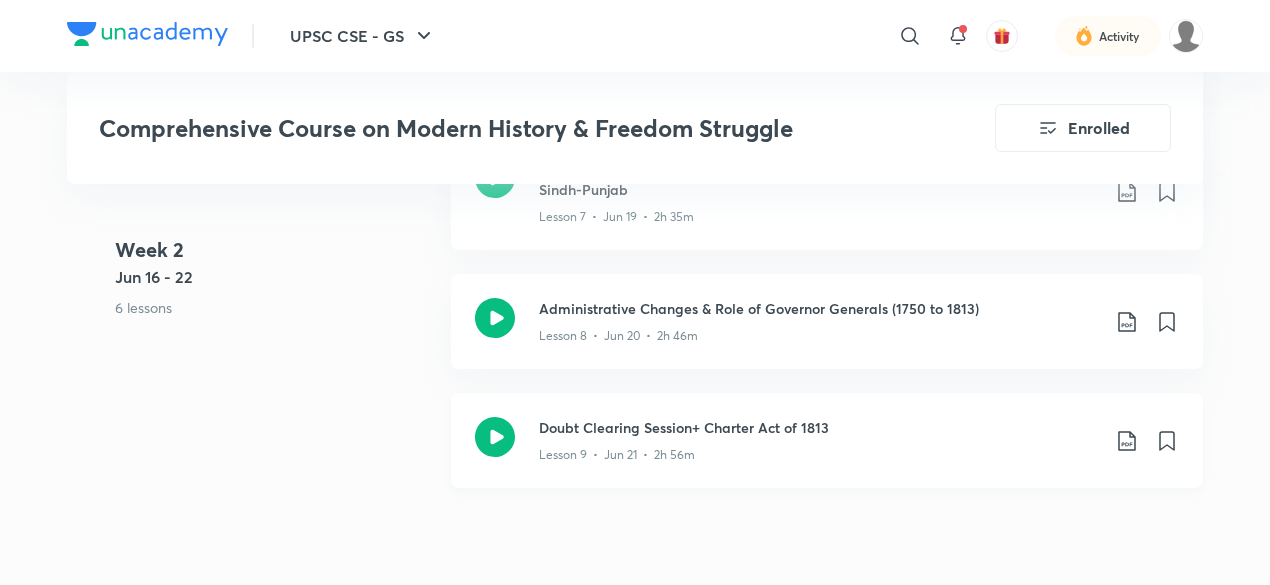 click on "Doubt Clearing Session+ Charter Act of 1813" at bounding box center [819, 427] 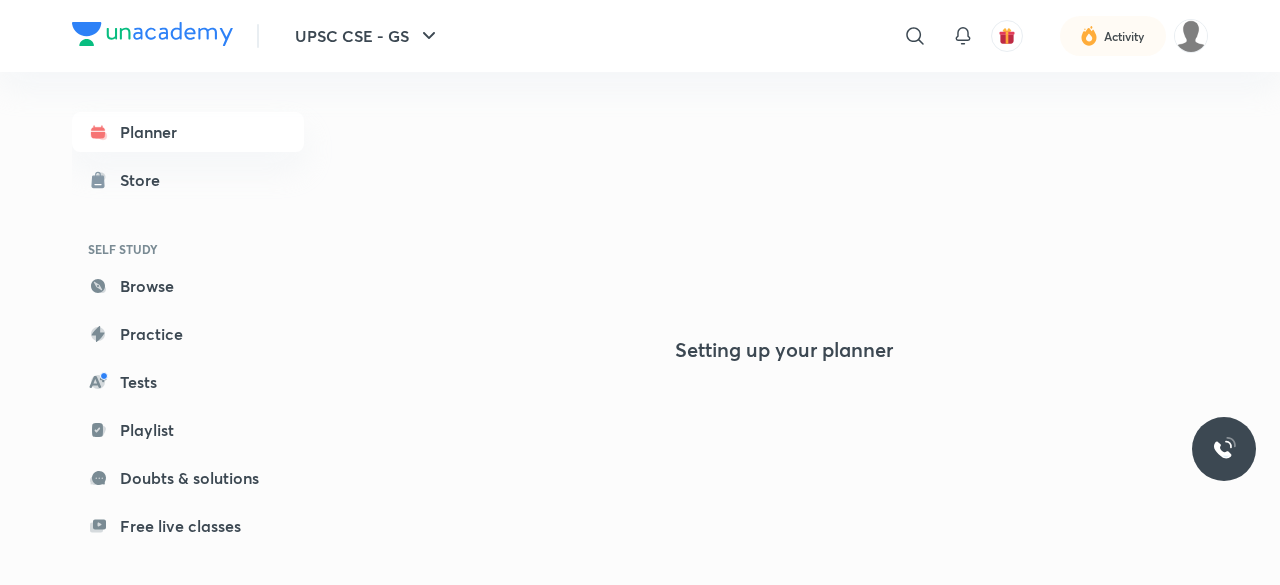 scroll, scrollTop: 0, scrollLeft: 0, axis: both 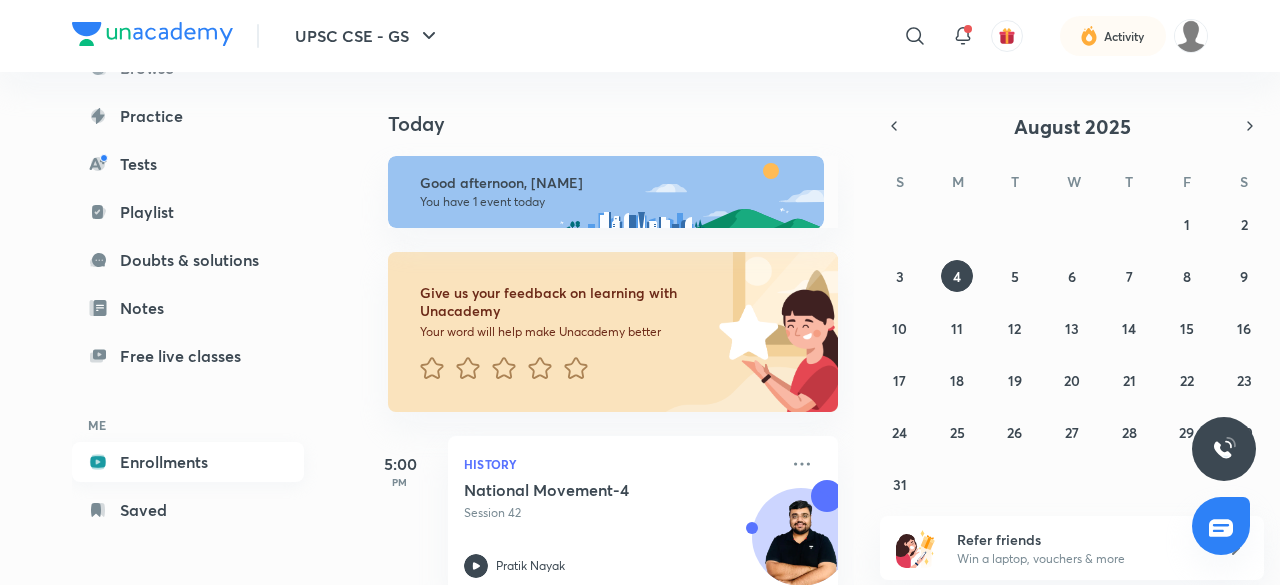 click on "Enrollments" at bounding box center [188, 462] 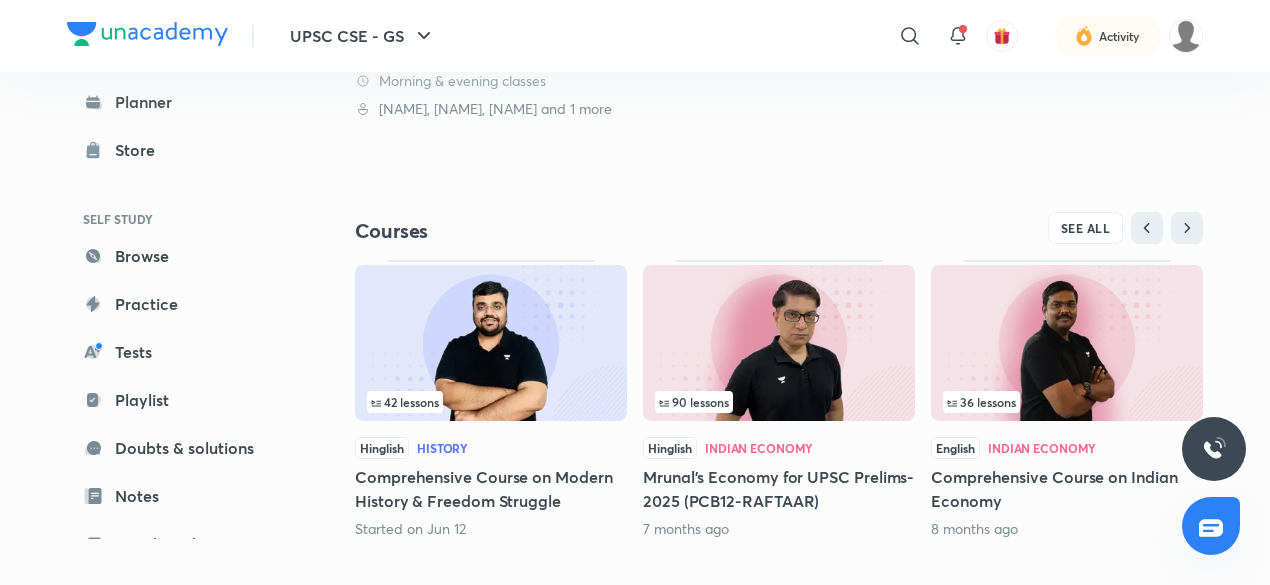 scroll, scrollTop: 799, scrollLeft: 0, axis: vertical 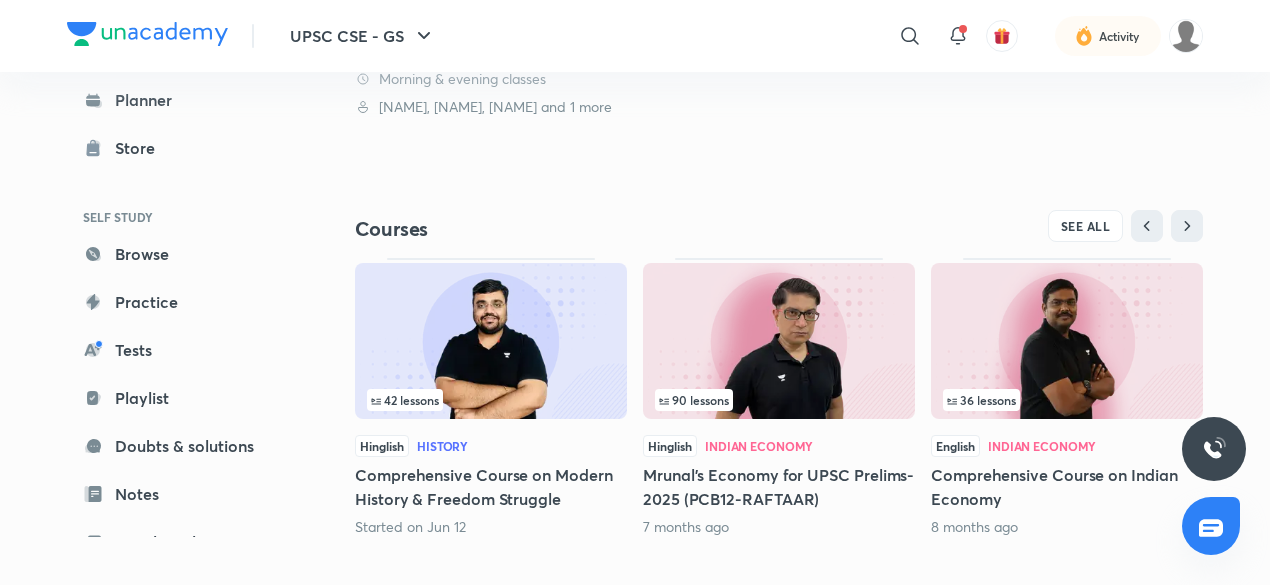 click at bounding box center [491, 341] 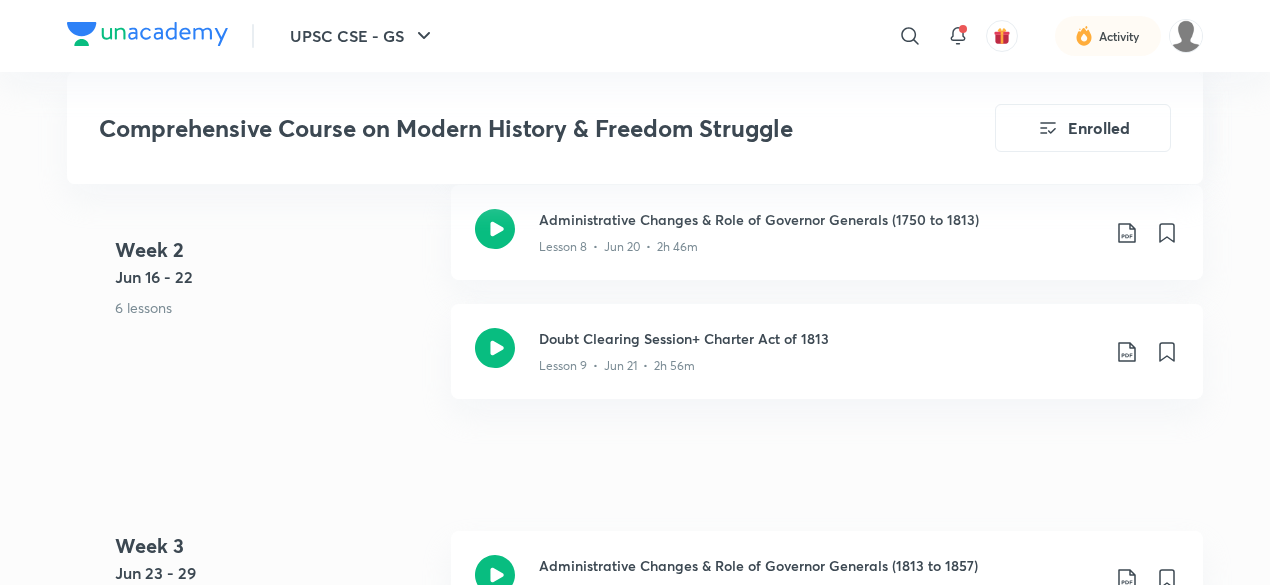 scroll, scrollTop: 2063, scrollLeft: 0, axis: vertical 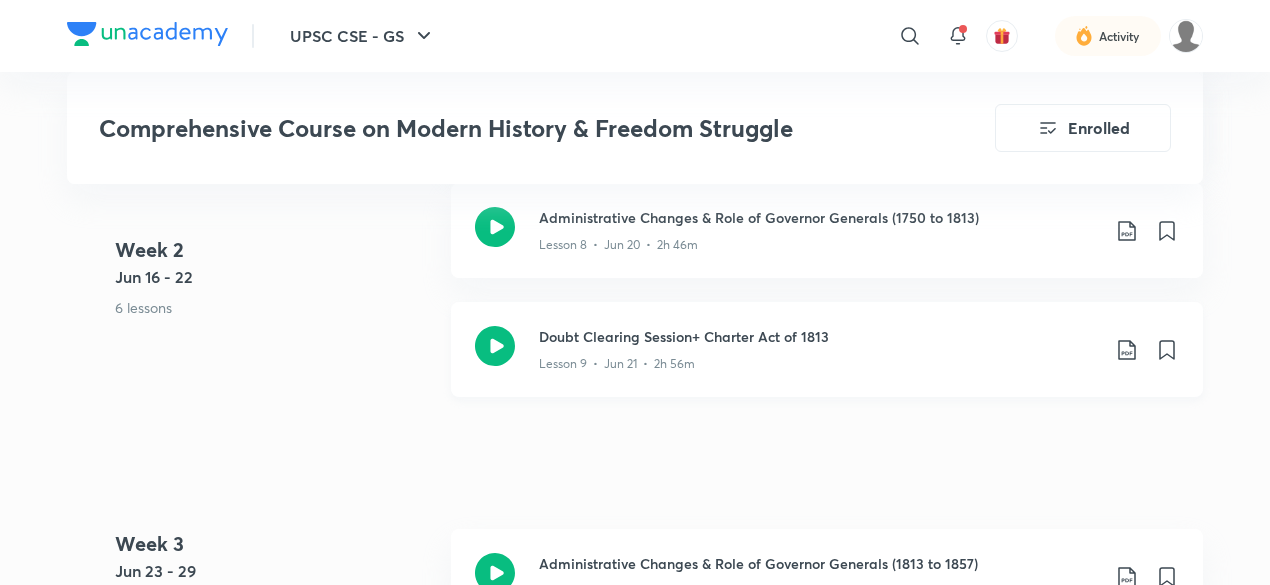 click 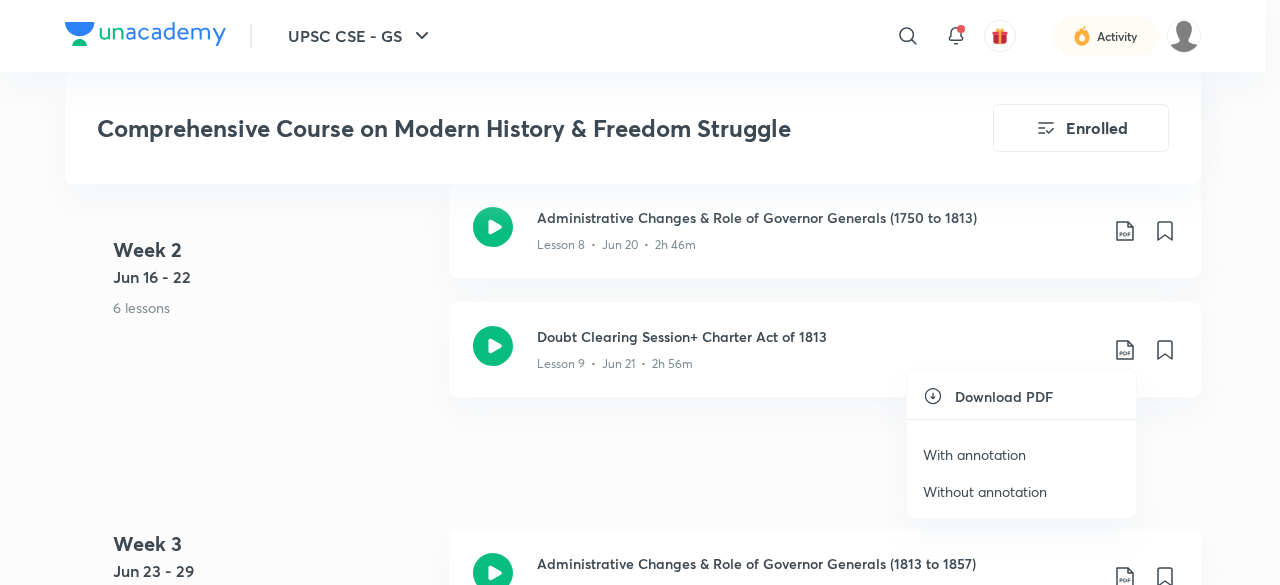 click on "With annotation" at bounding box center [1021, 454] 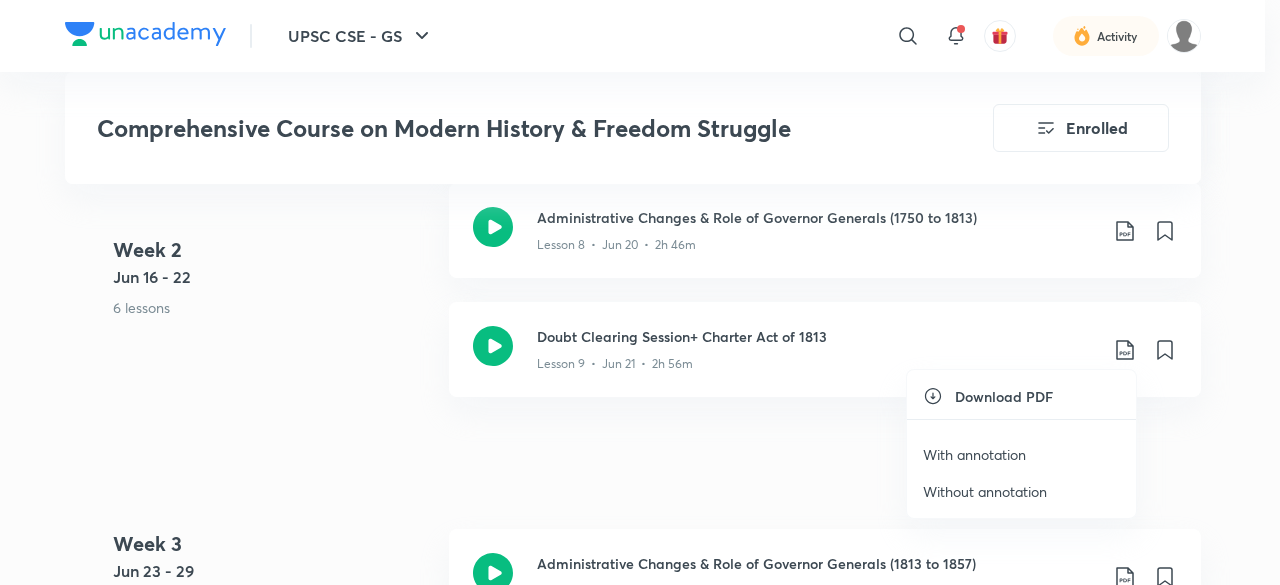 click on "With annotation" at bounding box center [974, 454] 